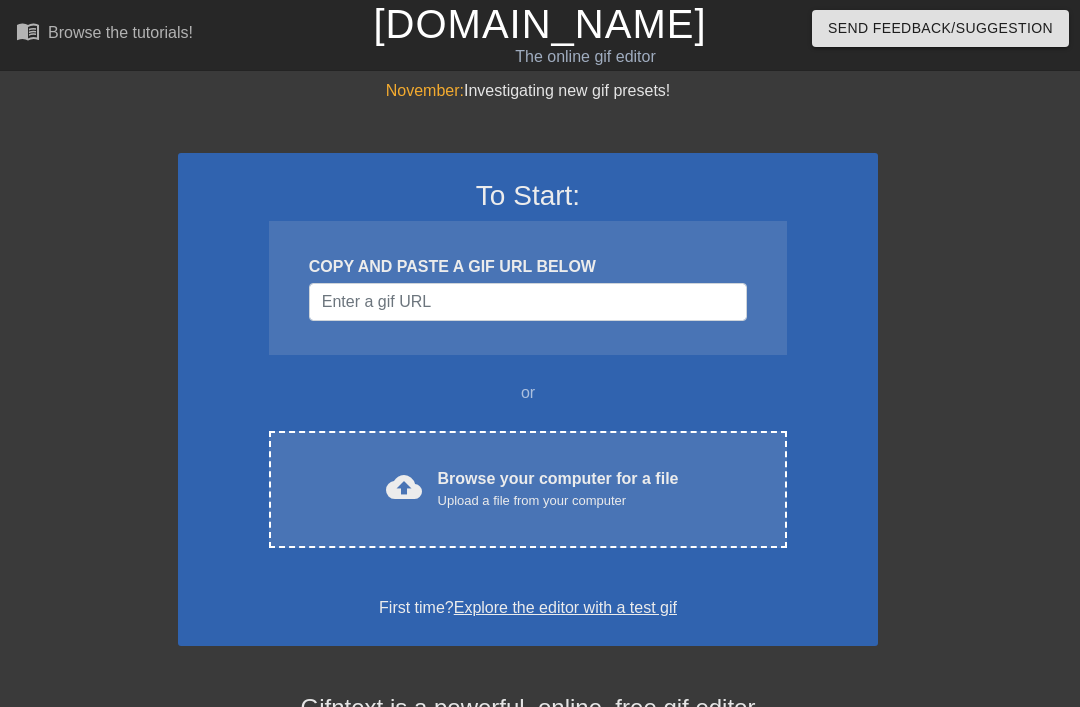 scroll, scrollTop: 0, scrollLeft: 0, axis: both 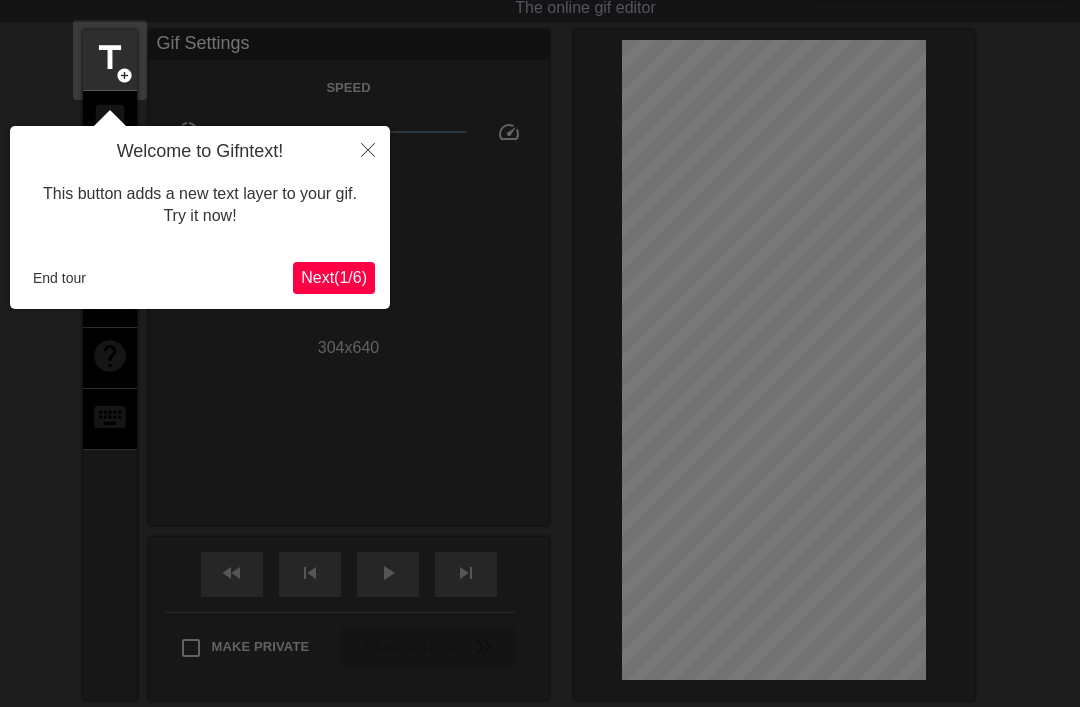 click on "Next  ( 1 / 6 )" at bounding box center (334, 277) 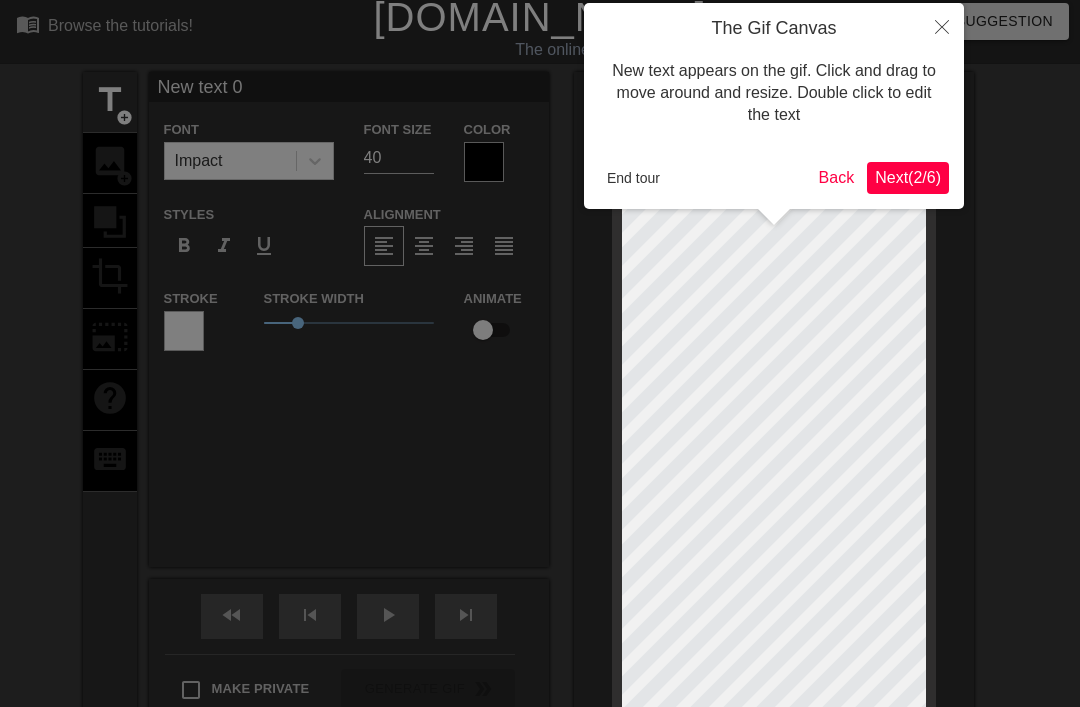 scroll, scrollTop: 0, scrollLeft: 0, axis: both 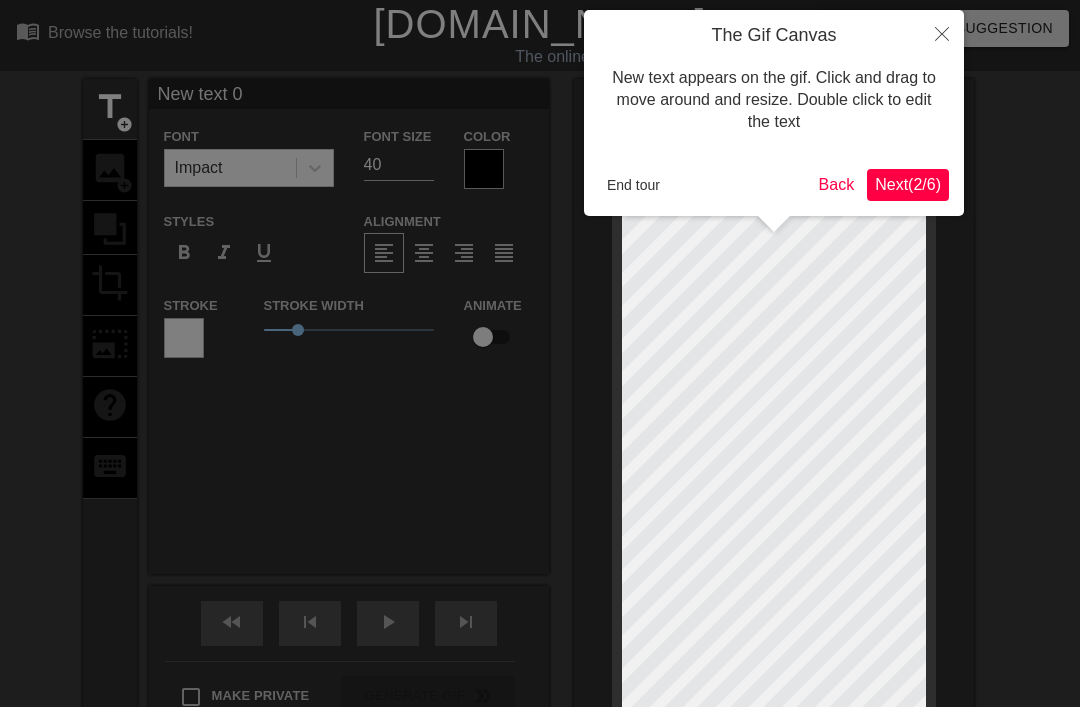 click on "Next  ( 2 / 6 )" at bounding box center (908, 184) 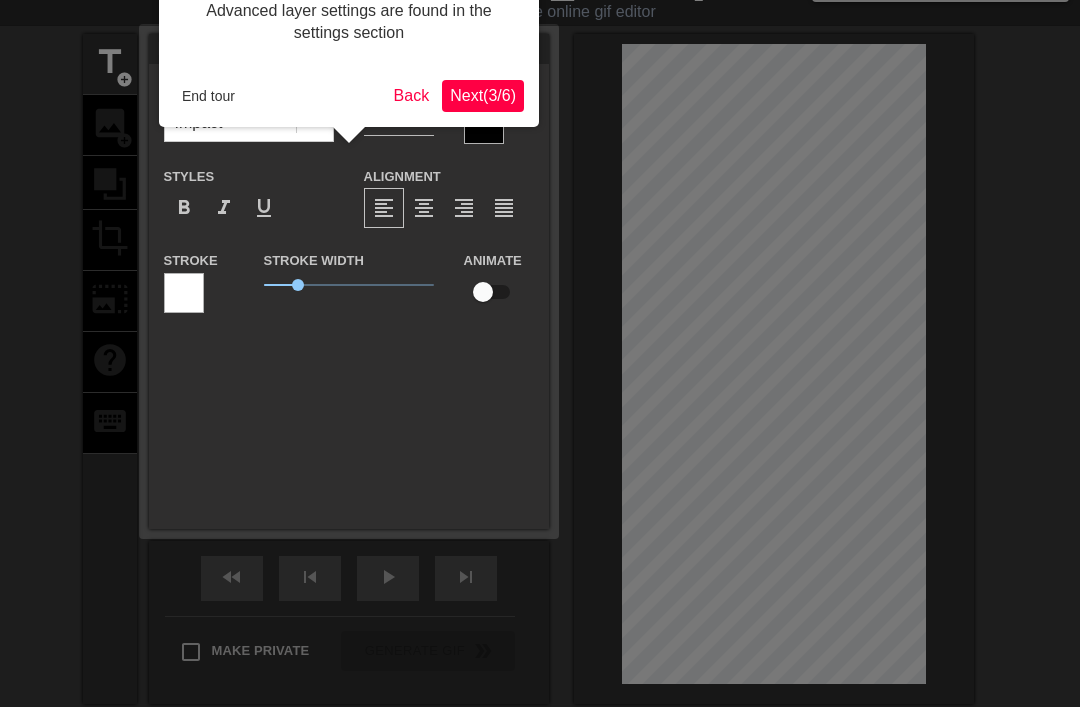 scroll, scrollTop: 0, scrollLeft: 0, axis: both 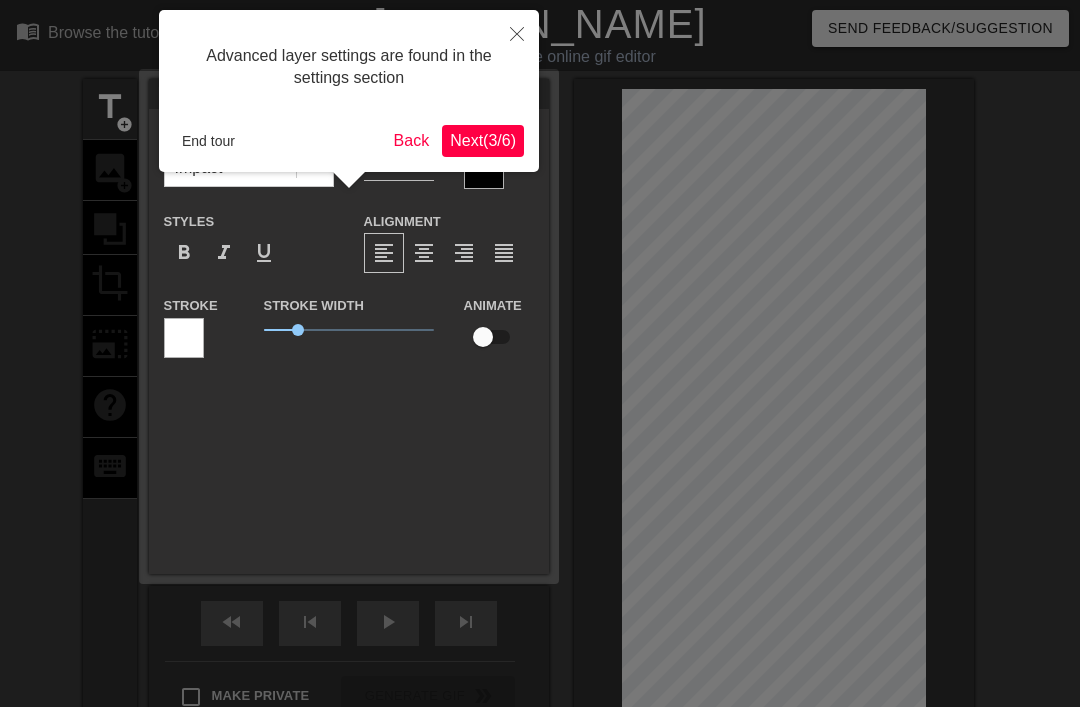 click on "Next  ( 3 / 6 )" at bounding box center (483, 141) 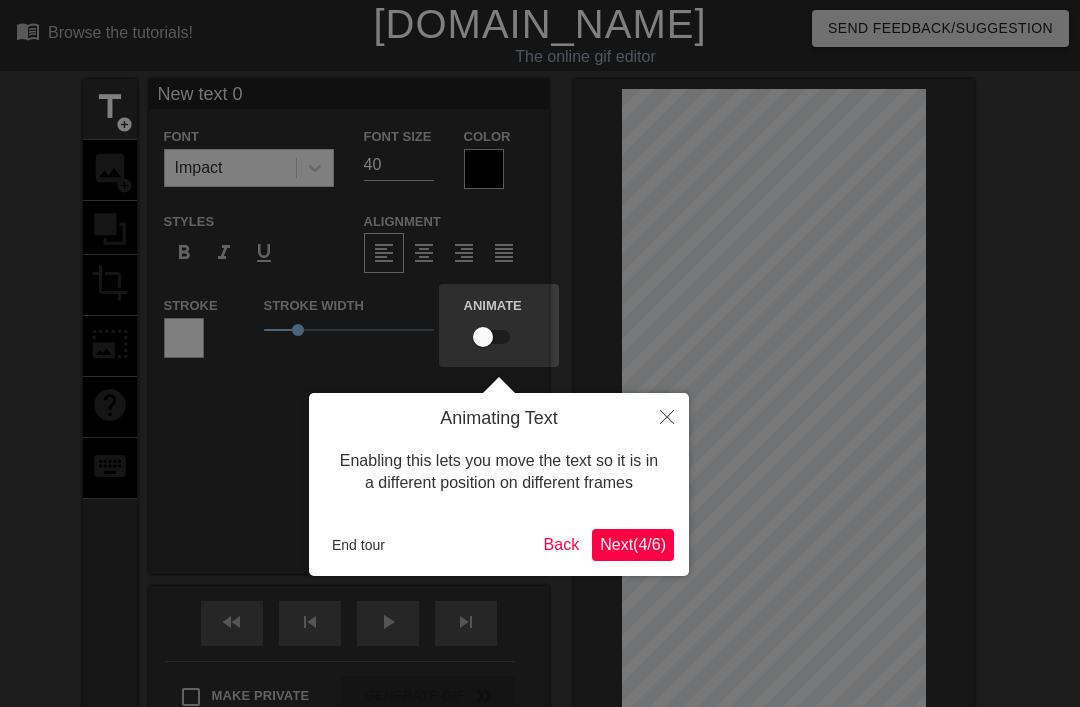 click on "Next  ( 4 / 6 )" at bounding box center [633, 545] 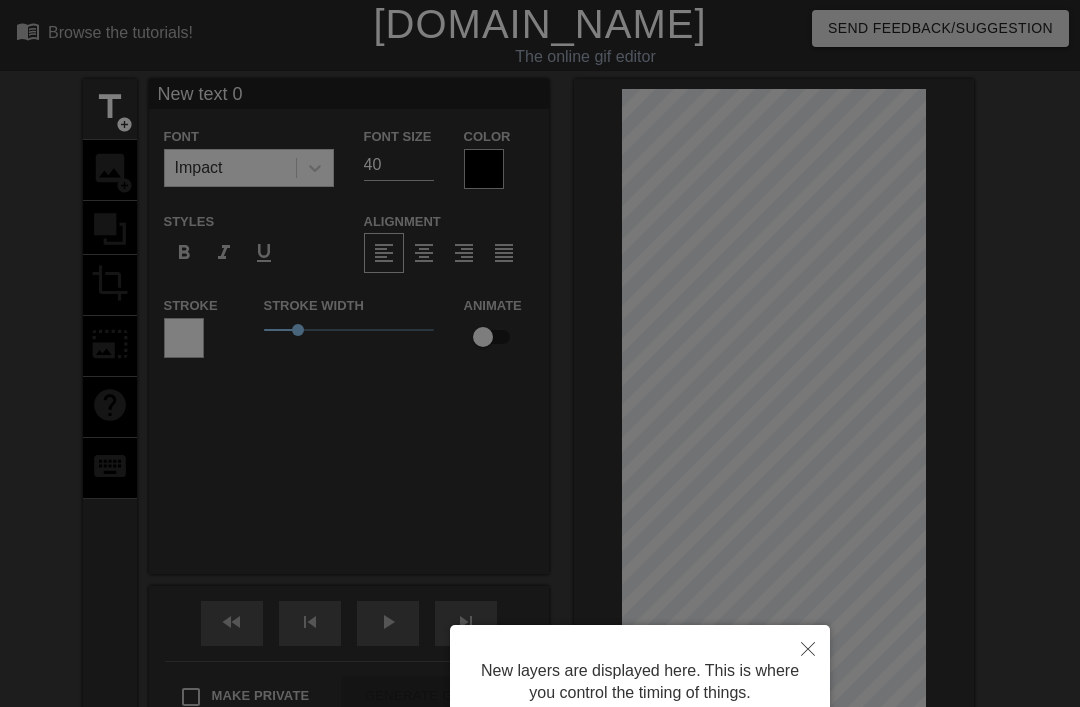 scroll, scrollTop: 178, scrollLeft: 0, axis: vertical 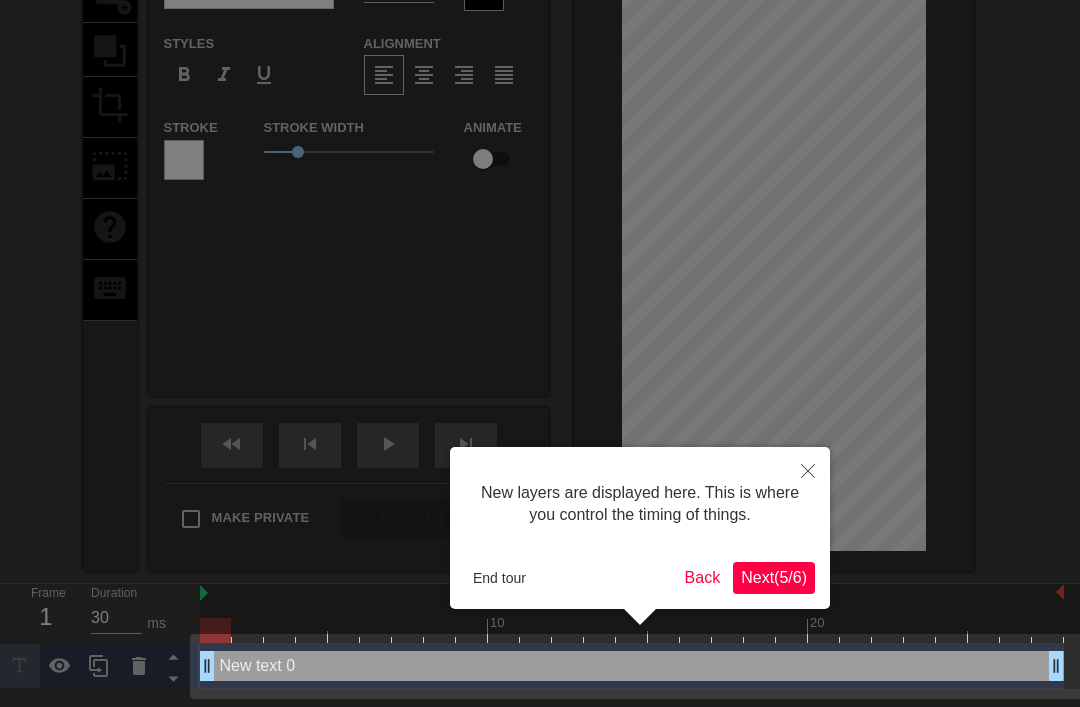 click on "Next  ( 5 / 6 )" at bounding box center [774, 577] 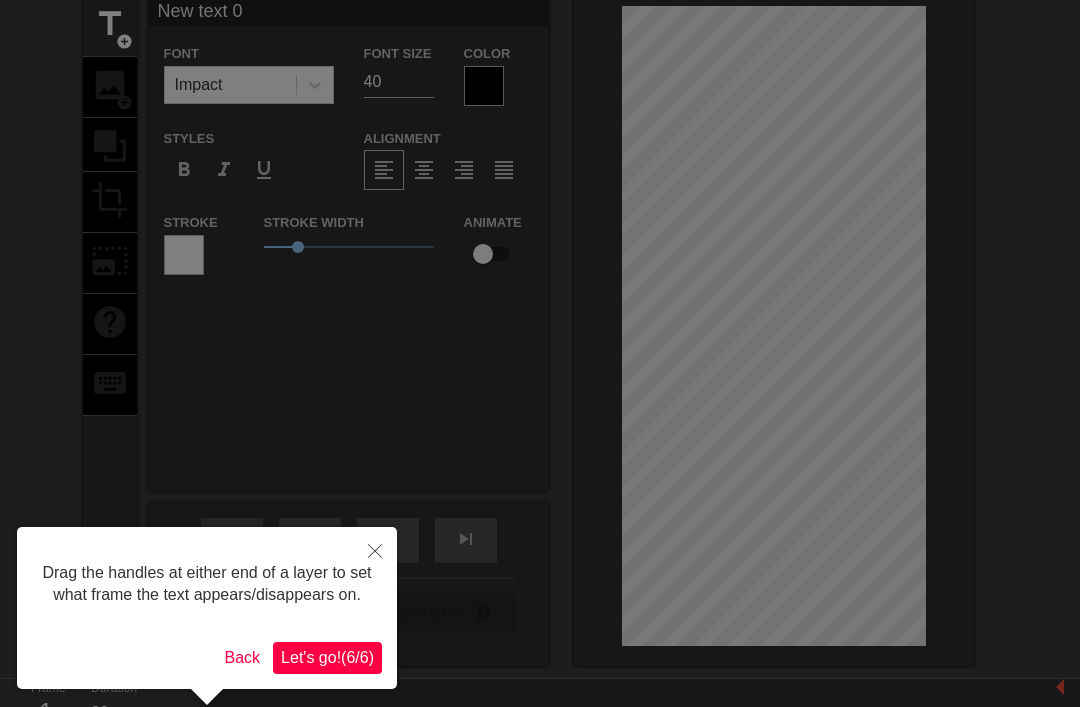 scroll, scrollTop: 88, scrollLeft: 0, axis: vertical 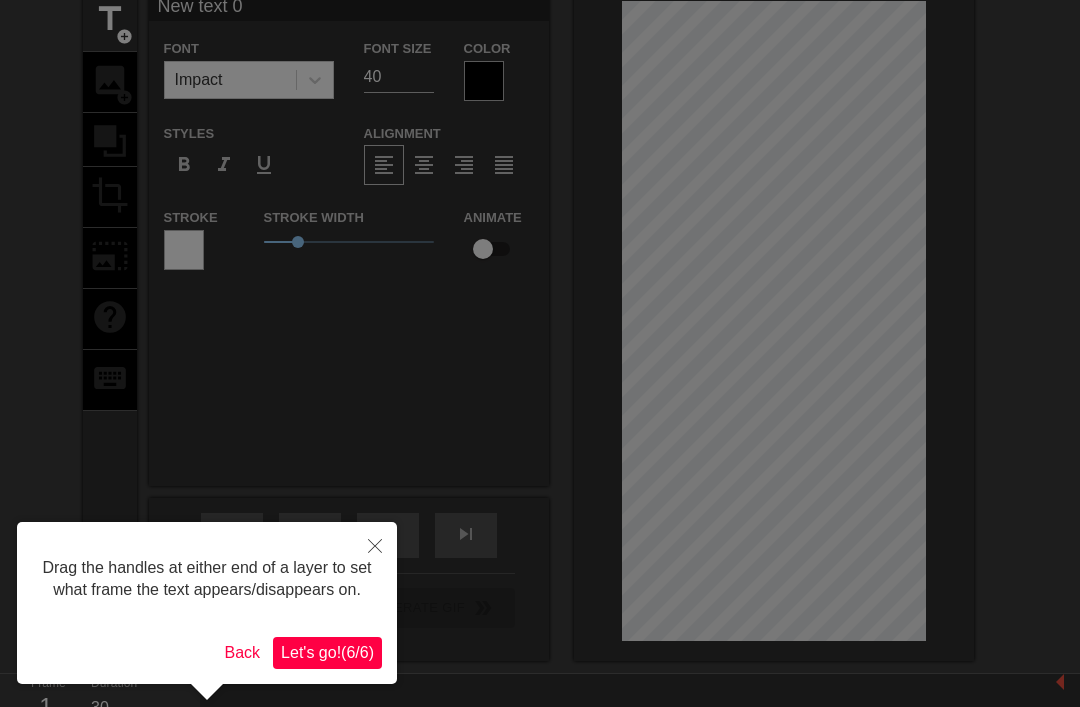 click on "Let's go!  ( 6 / 6 )" at bounding box center [327, 652] 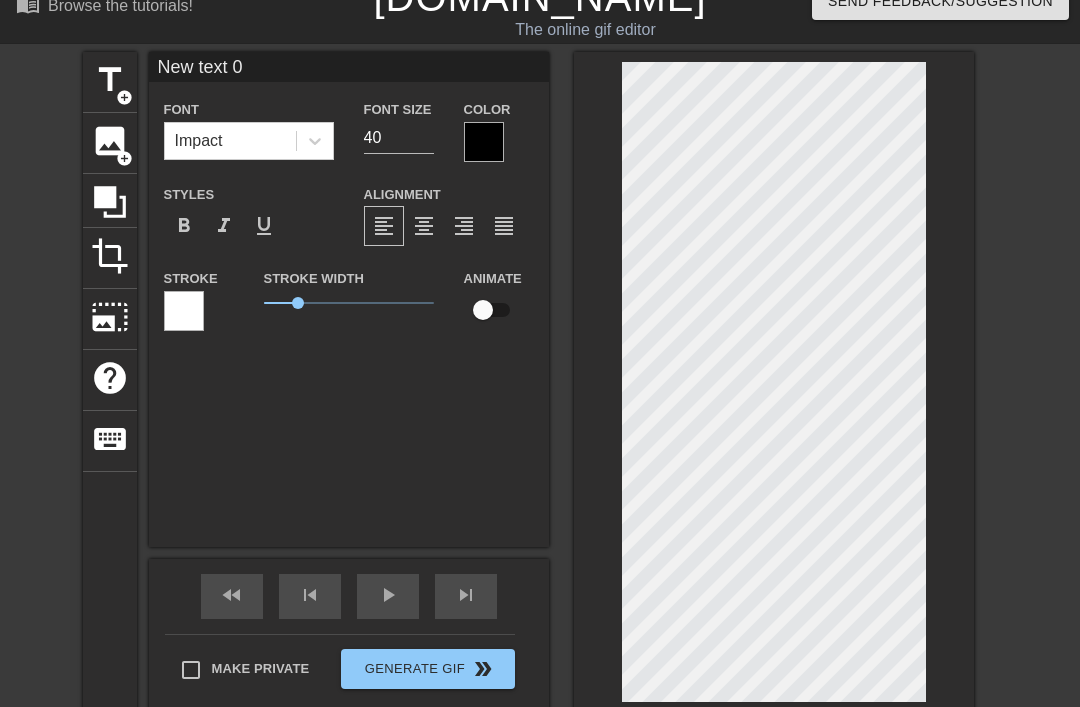 scroll, scrollTop: 0, scrollLeft: 0, axis: both 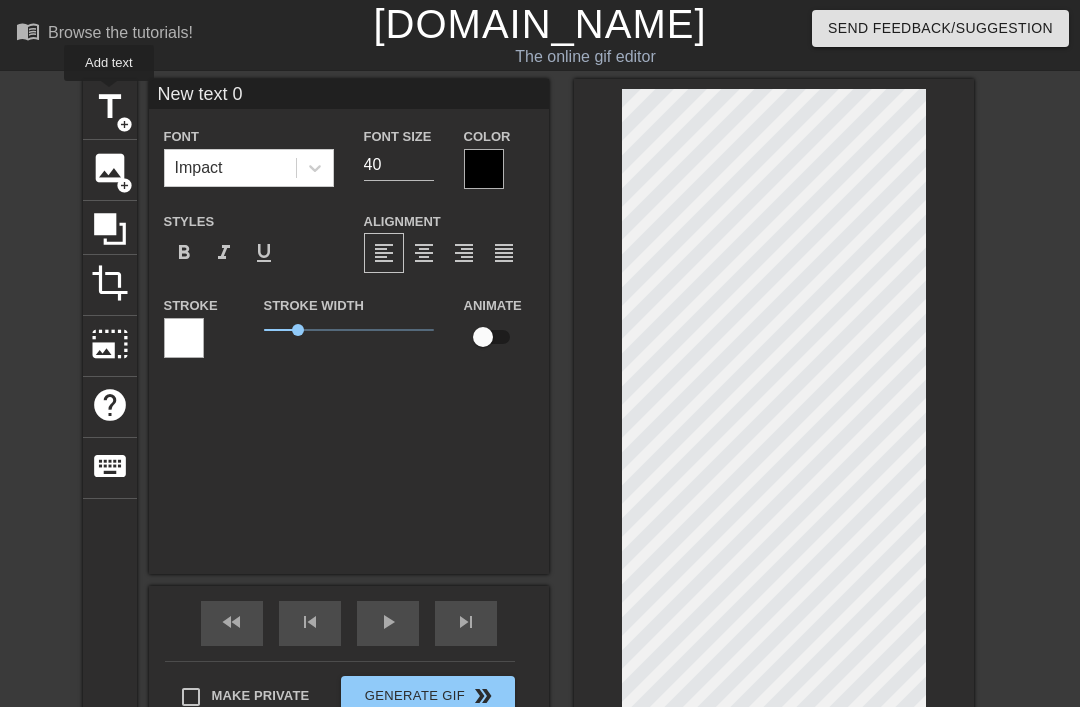 click on "title" at bounding box center [110, 107] 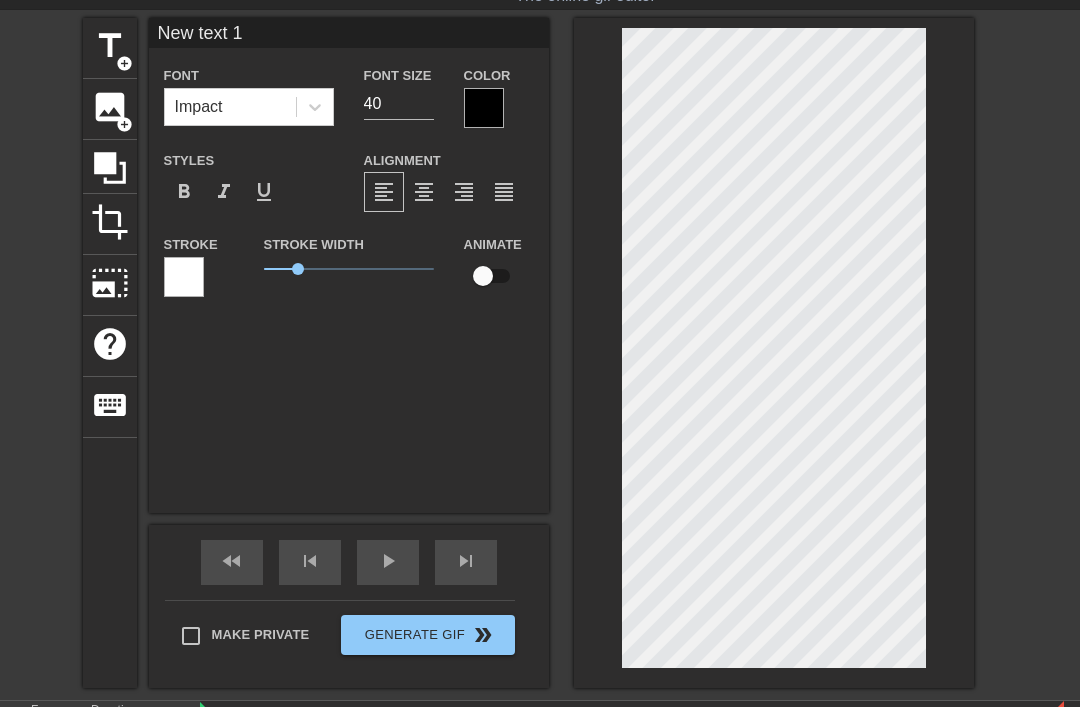 scroll, scrollTop: 21, scrollLeft: 0, axis: vertical 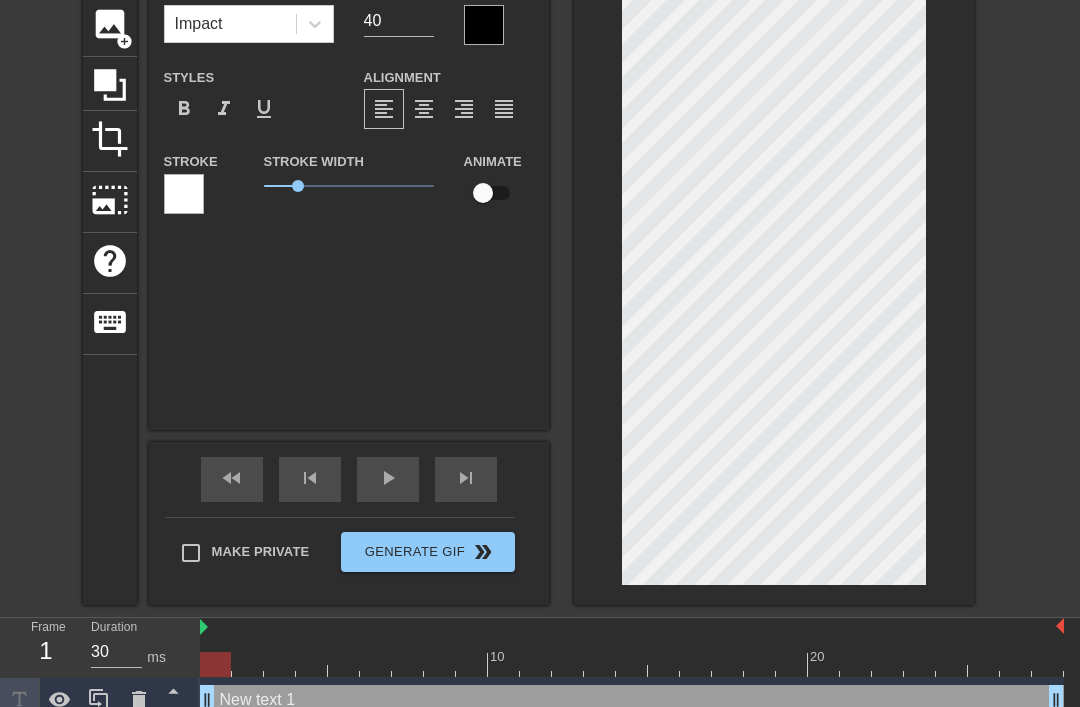 click 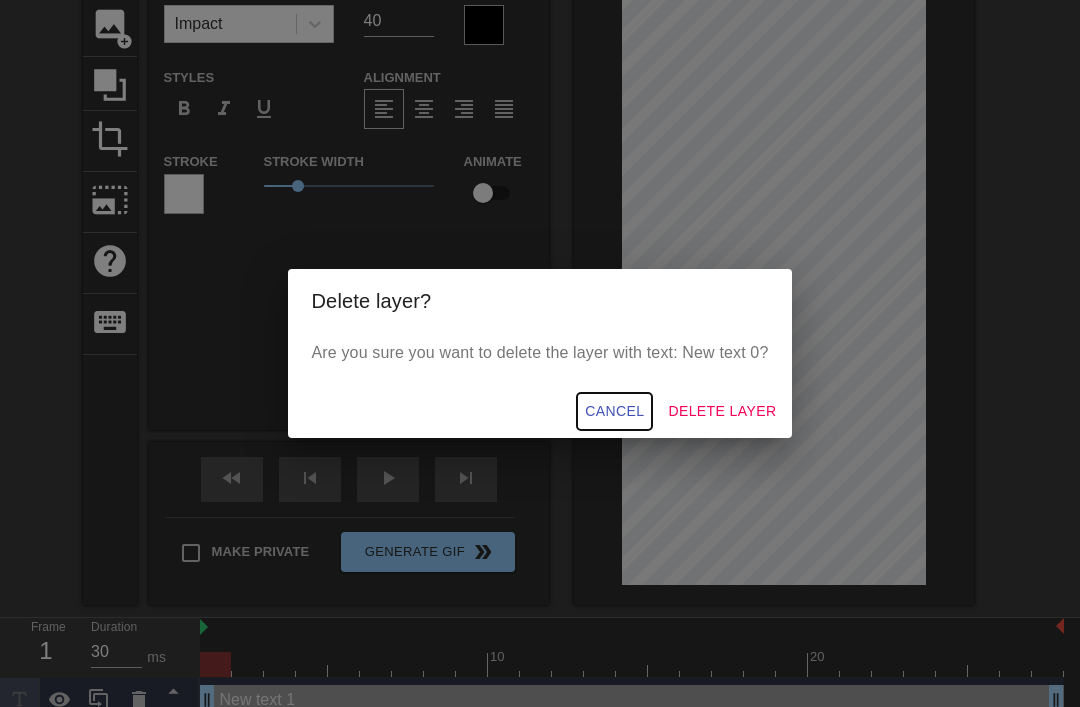 click on "Cancel" at bounding box center [614, 411] 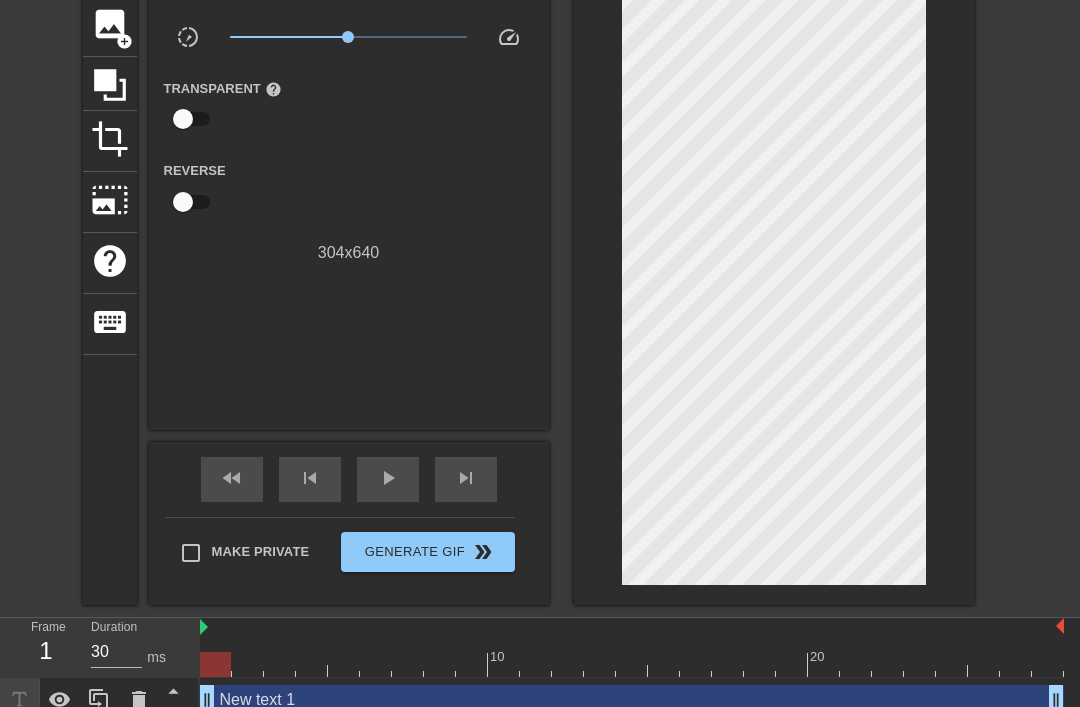 click 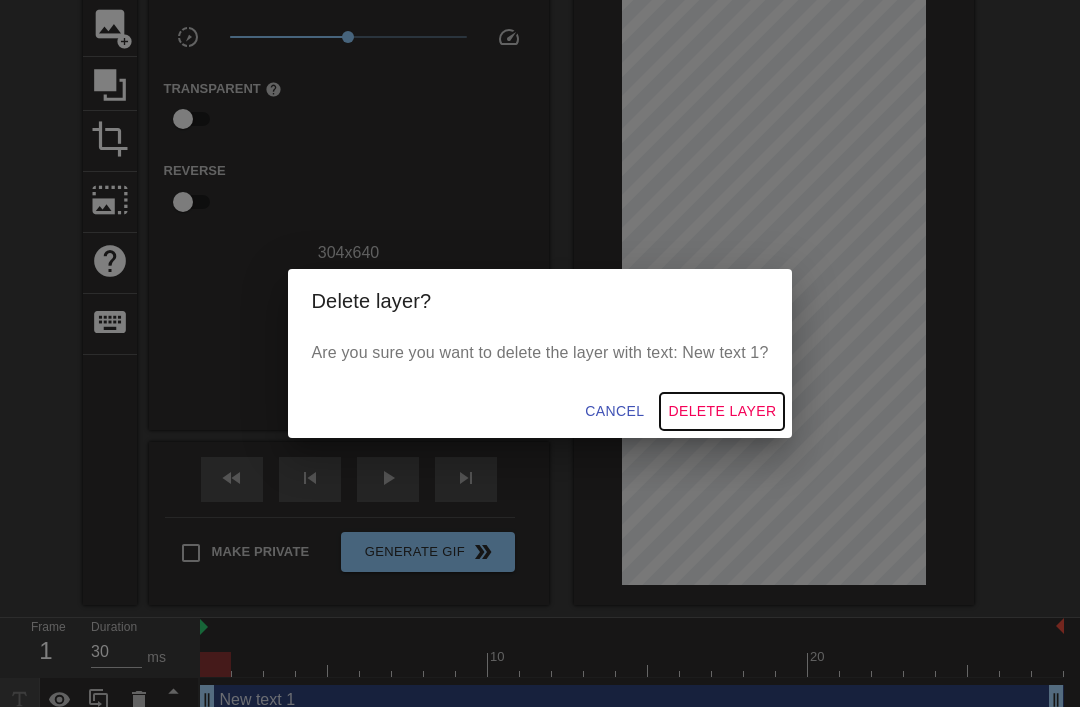 click on "Delete Layer" at bounding box center (722, 411) 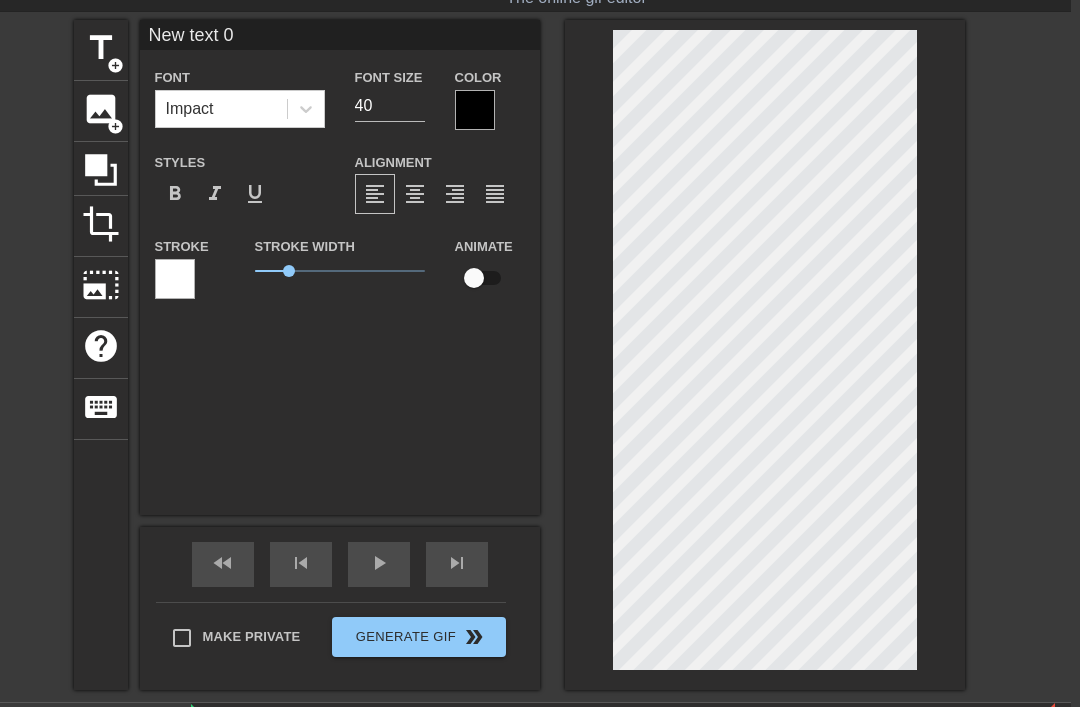 scroll, scrollTop: 59, scrollLeft: 8, axis: both 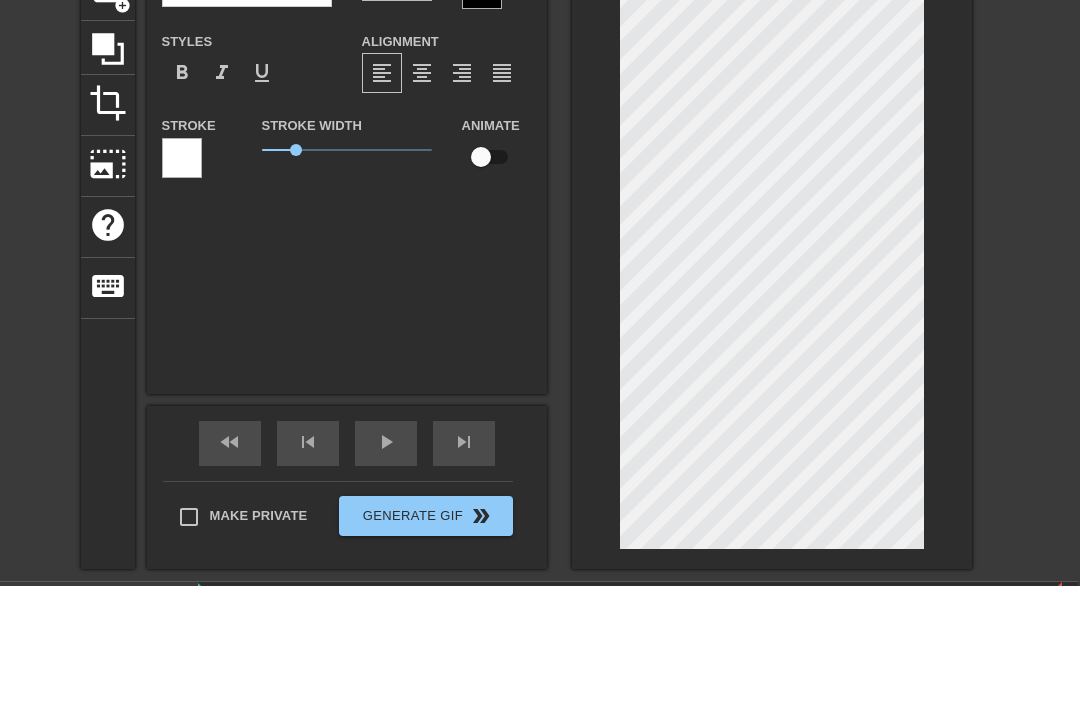 type on "New text" 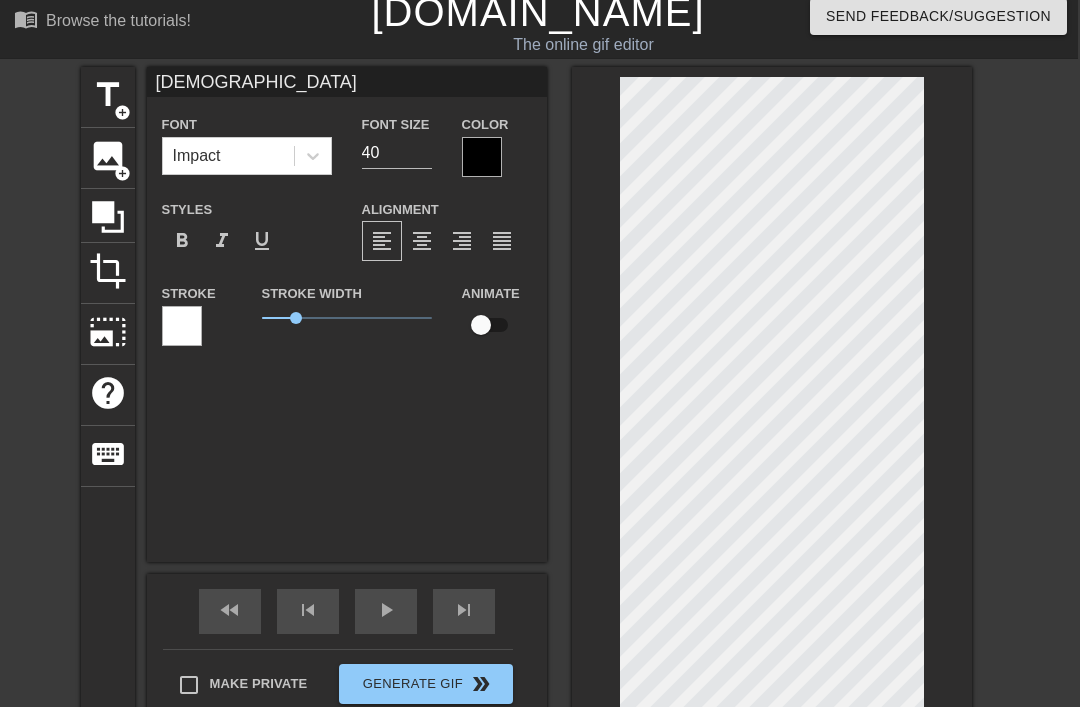 scroll, scrollTop: 13, scrollLeft: 2, axis: both 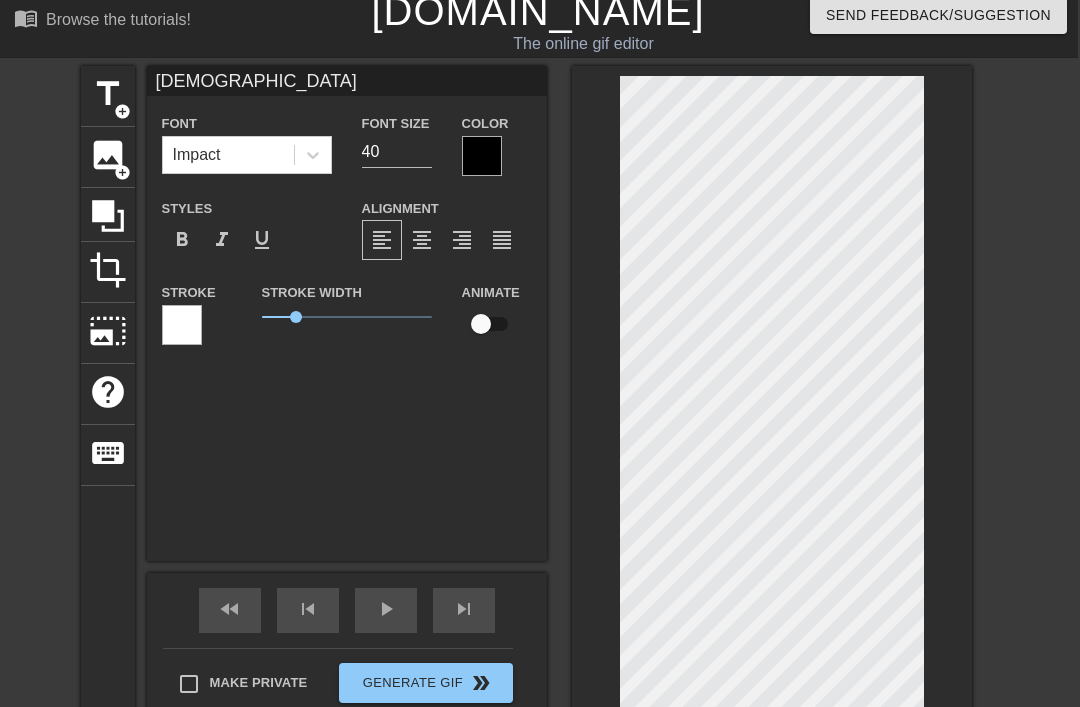 type on "[DEMOGRAPHIC_DATA]" 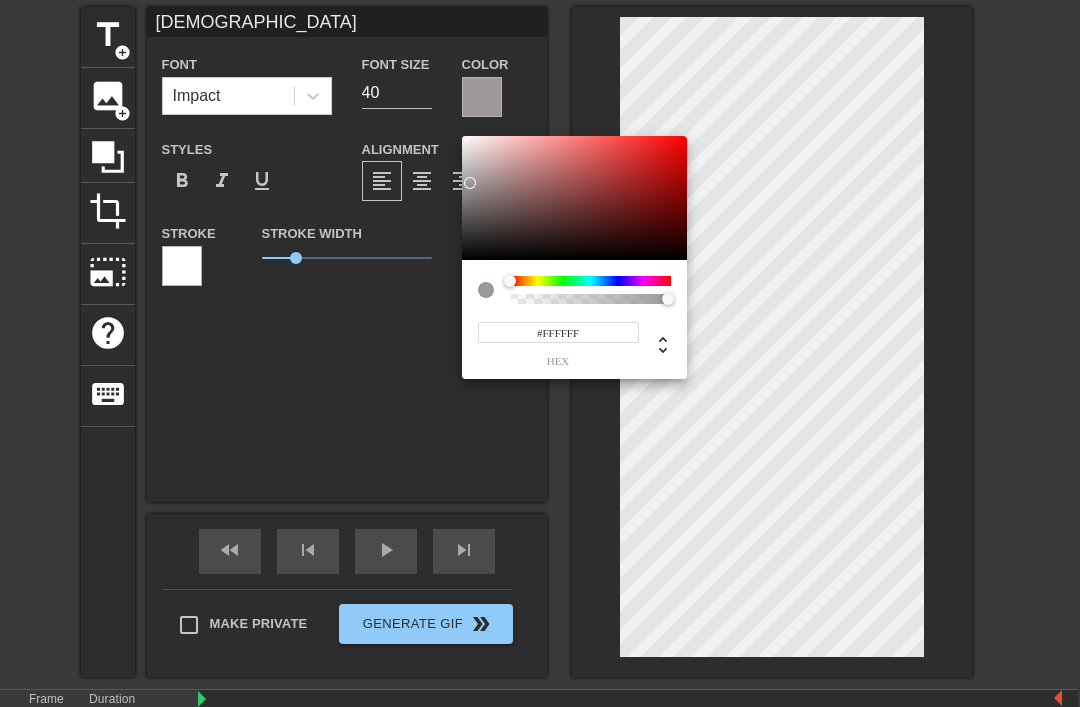scroll, scrollTop: 99, scrollLeft: 2, axis: both 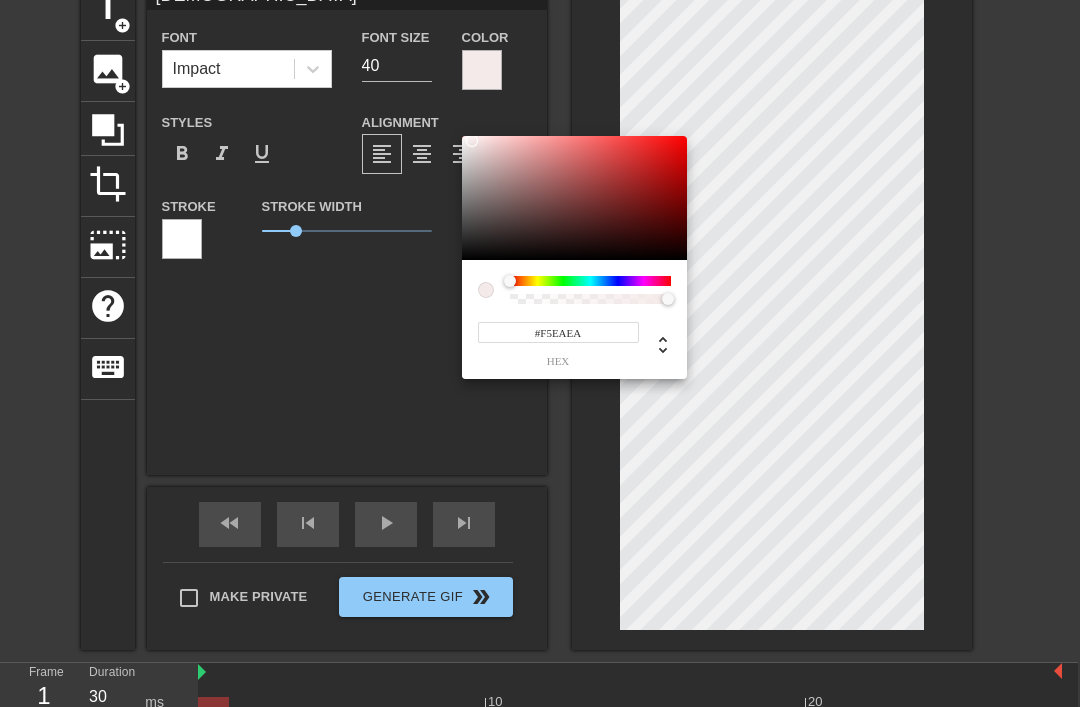 click at bounding box center [472, 141] 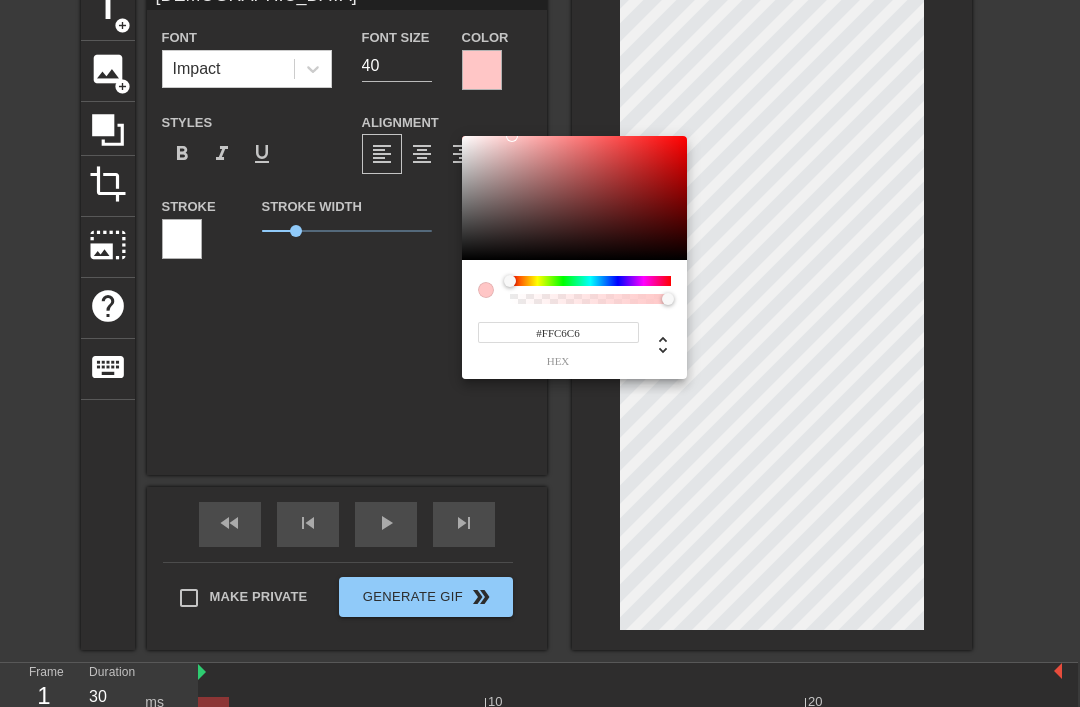 type on "#FFFFFF" 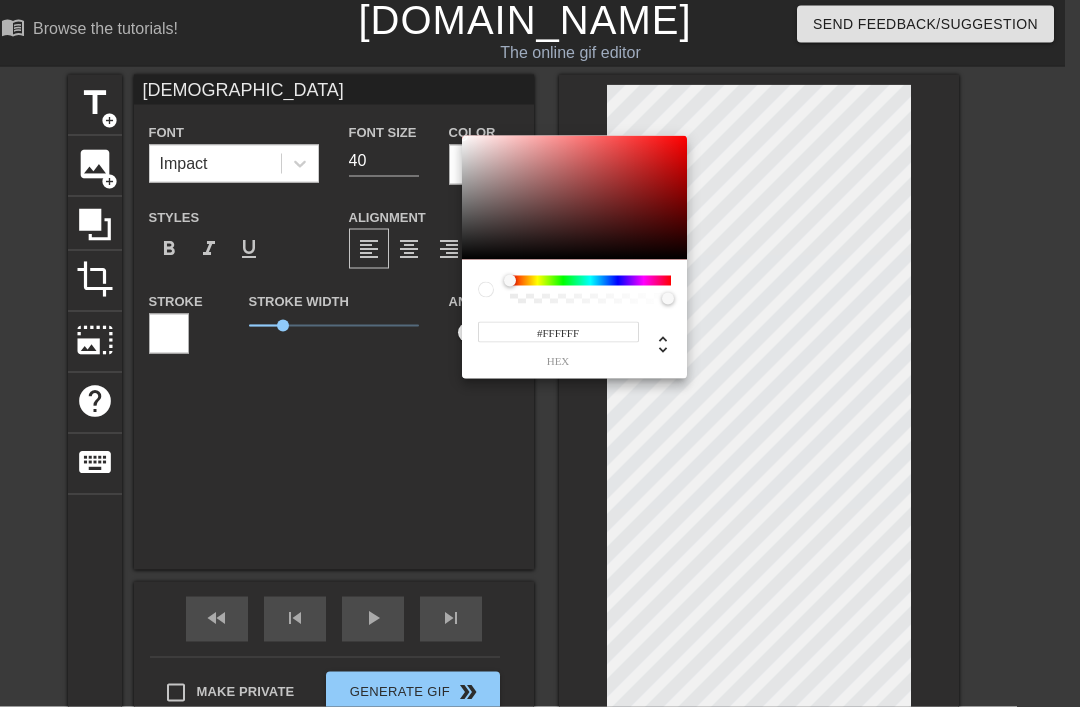 scroll, scrollTop: 5, scrollLeft: 15, axis: both 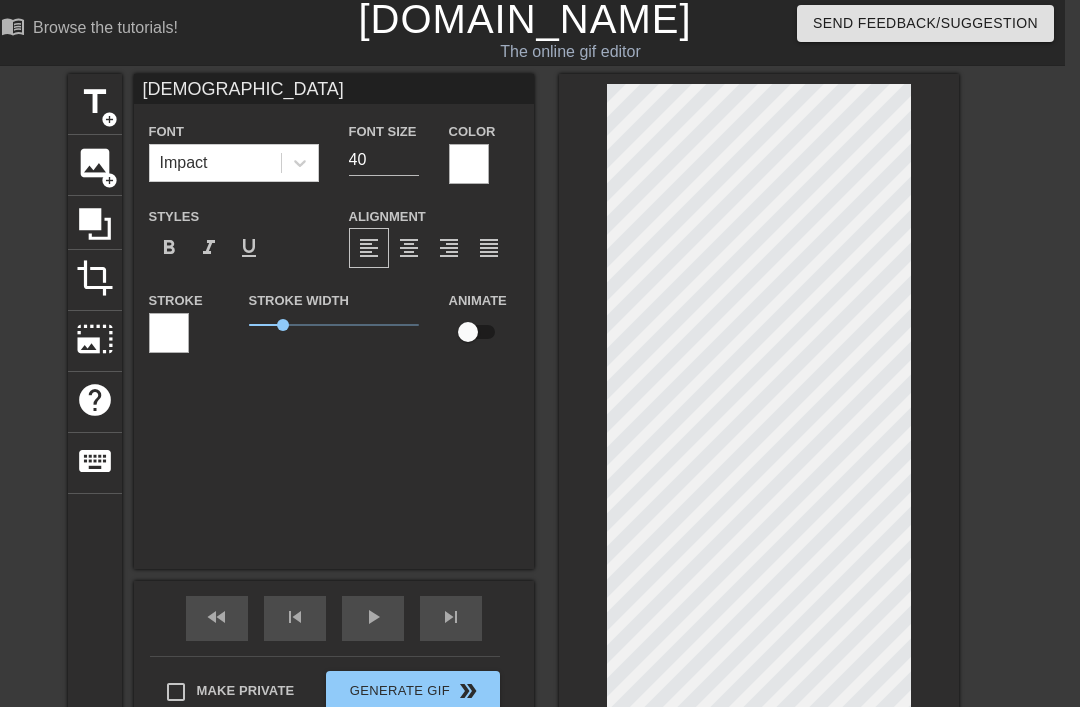 click at bounding box center [169, 333] 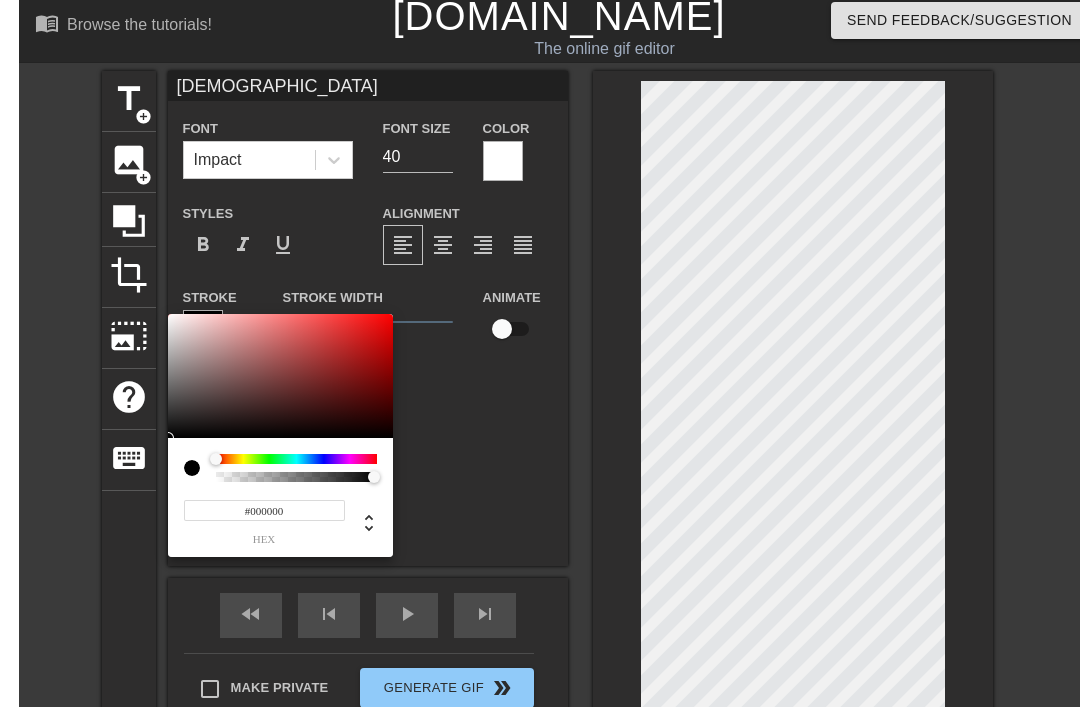 scroll, scrollTop: 0, scrollLeft: 0, axis: both 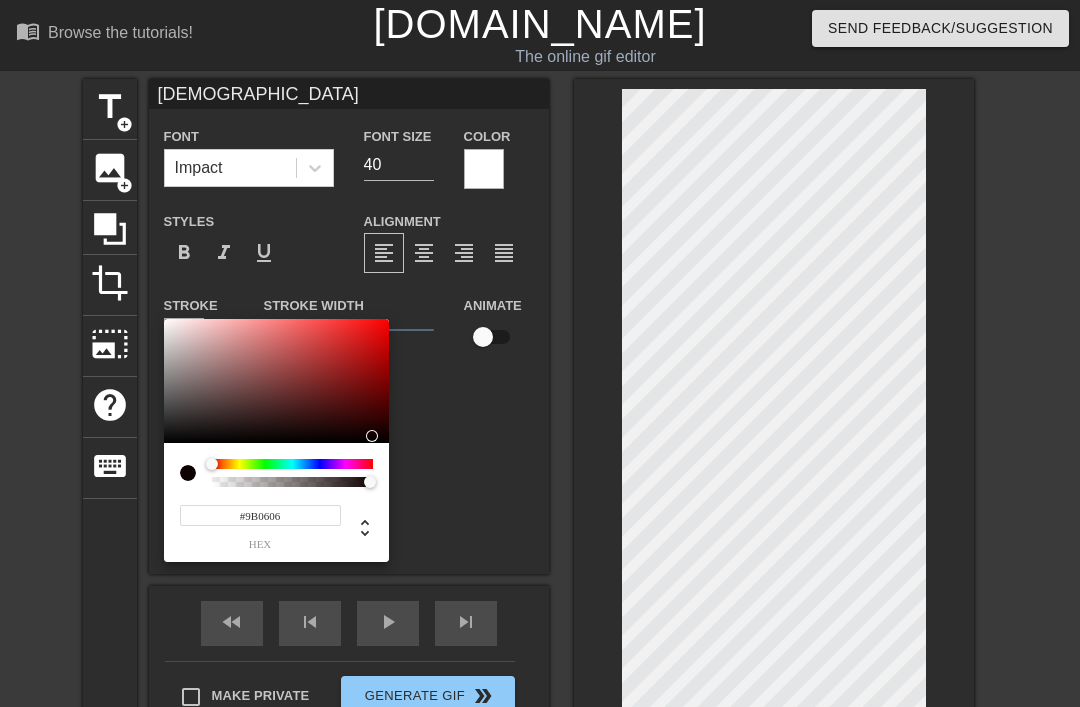 type on "#000000" 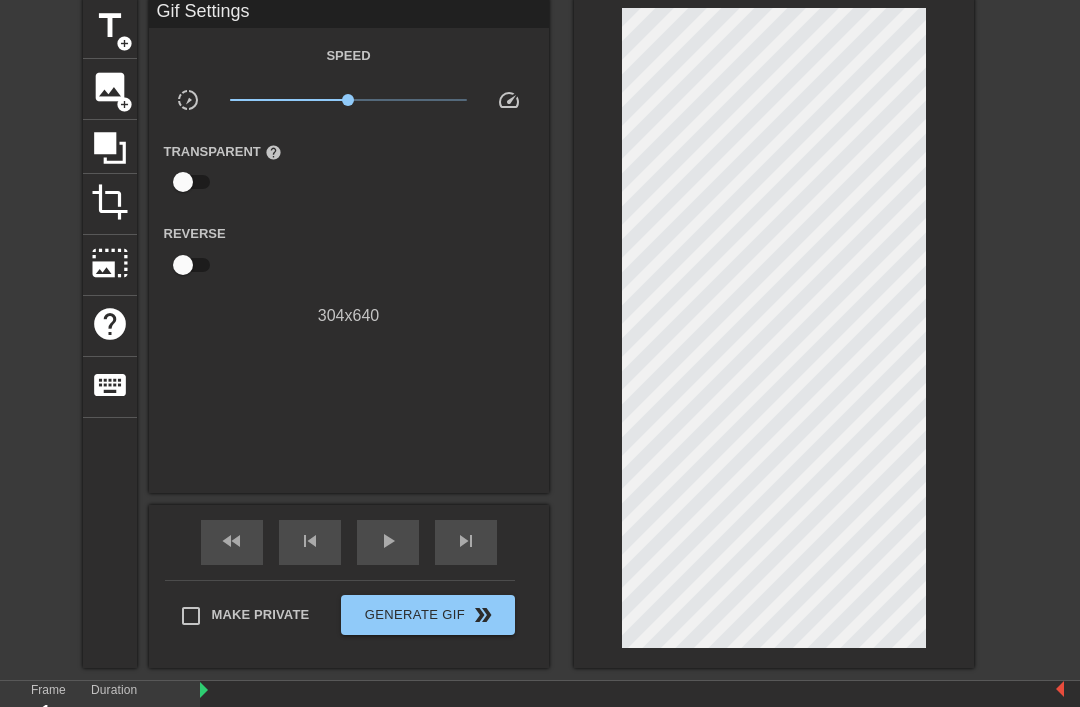 scroll, scrollTop: 81, scrollLeft: 0, axis: vertical 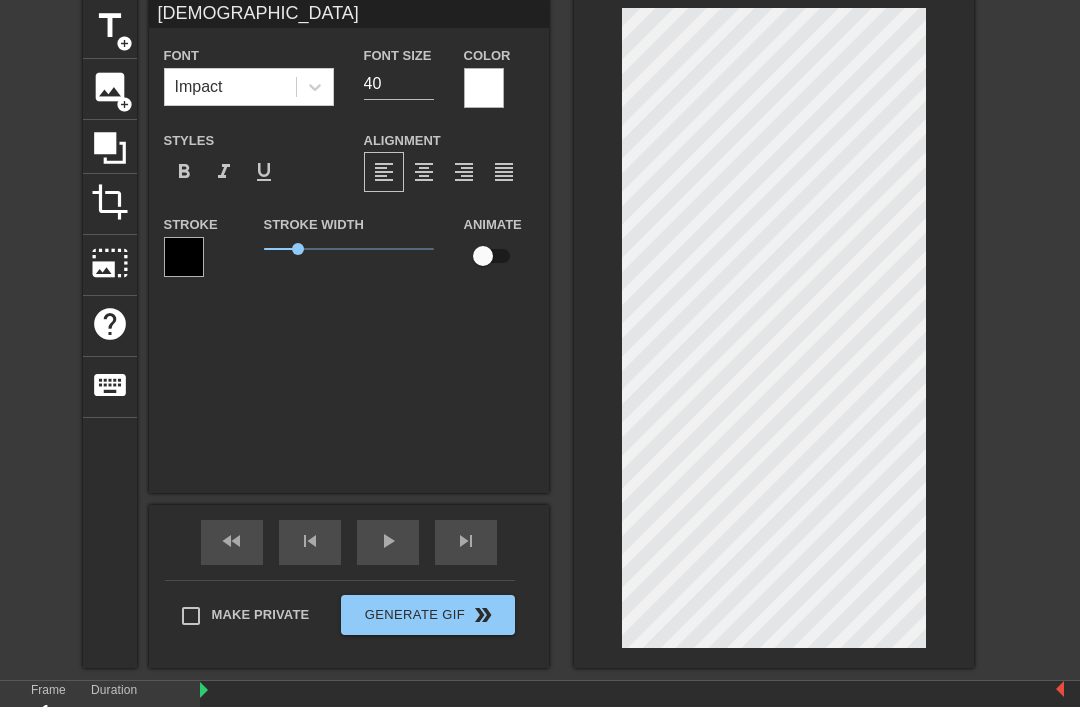 click on "title add_circle image add_circle crop photo_size_select_large help keyboard [DEMOGRAPHIC_DATA] Font Impact Font Size 40 Color Styles format_bold format_italic format_underline Alignment format_align_left format_align_center format_align_right format_align_justify Stroke Stroke Width 1 Animate fast_rewind skip_previous play_arrow skip_next Make Private Generate Gif double_arrow" at bounding box center [540, 333] 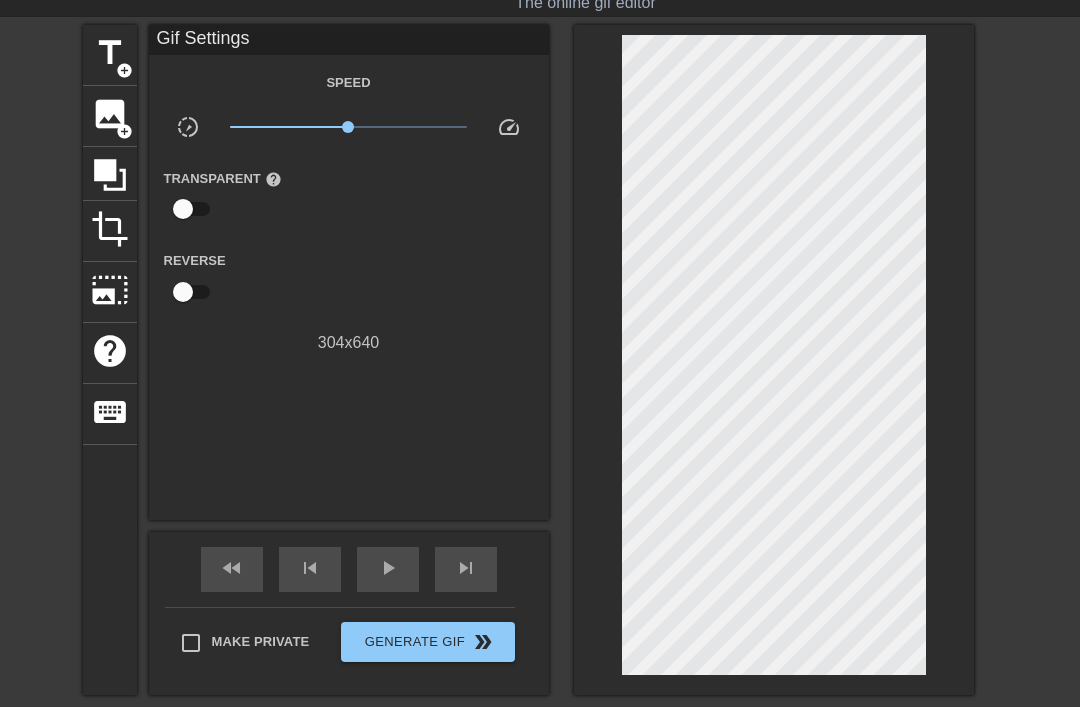 scroll, scrollTop: 99, scrollLeft: 0, axis: vertical 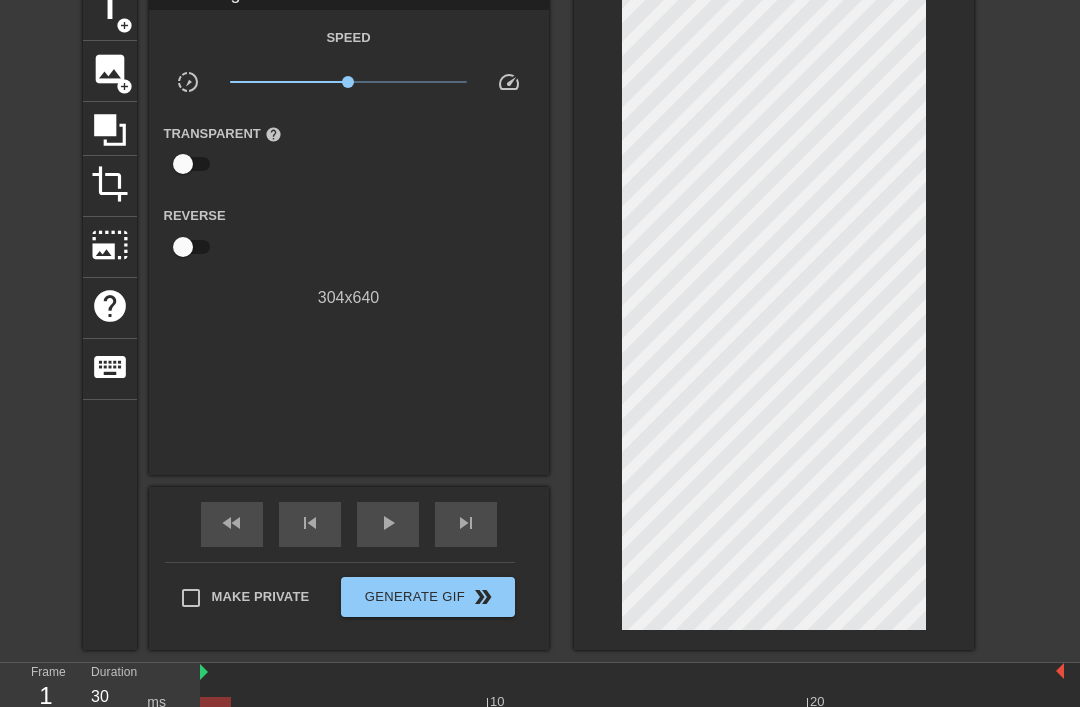click on "play_arrow" at bounding box center (388, 523) 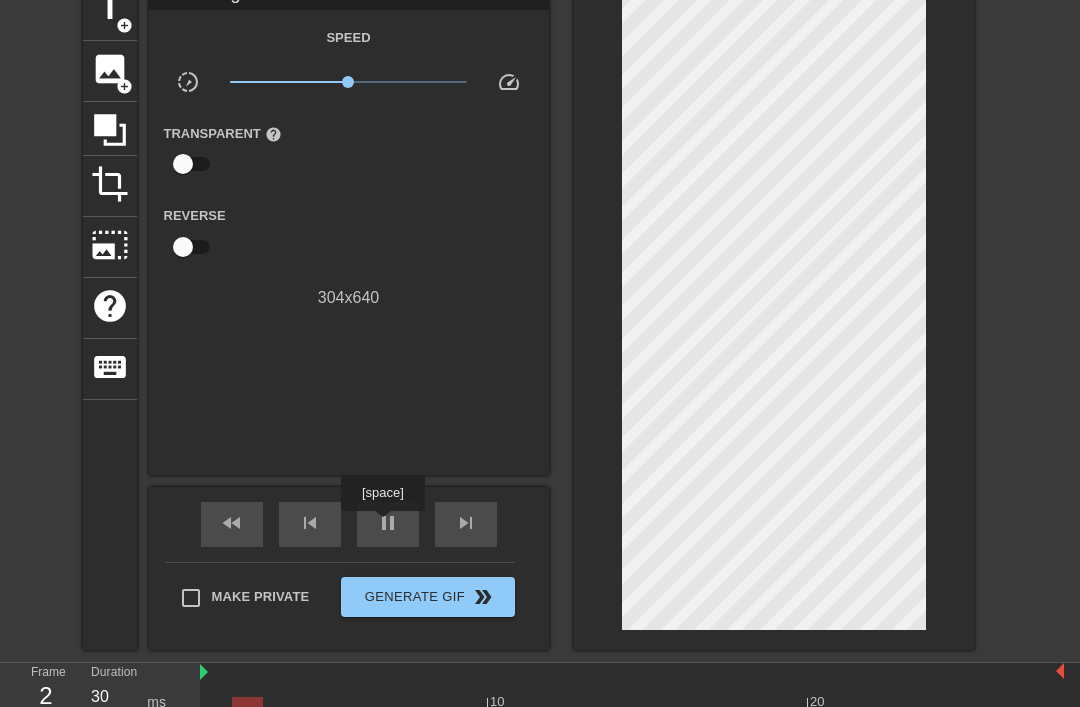 click on "pause" at bounding box center [388, 523] 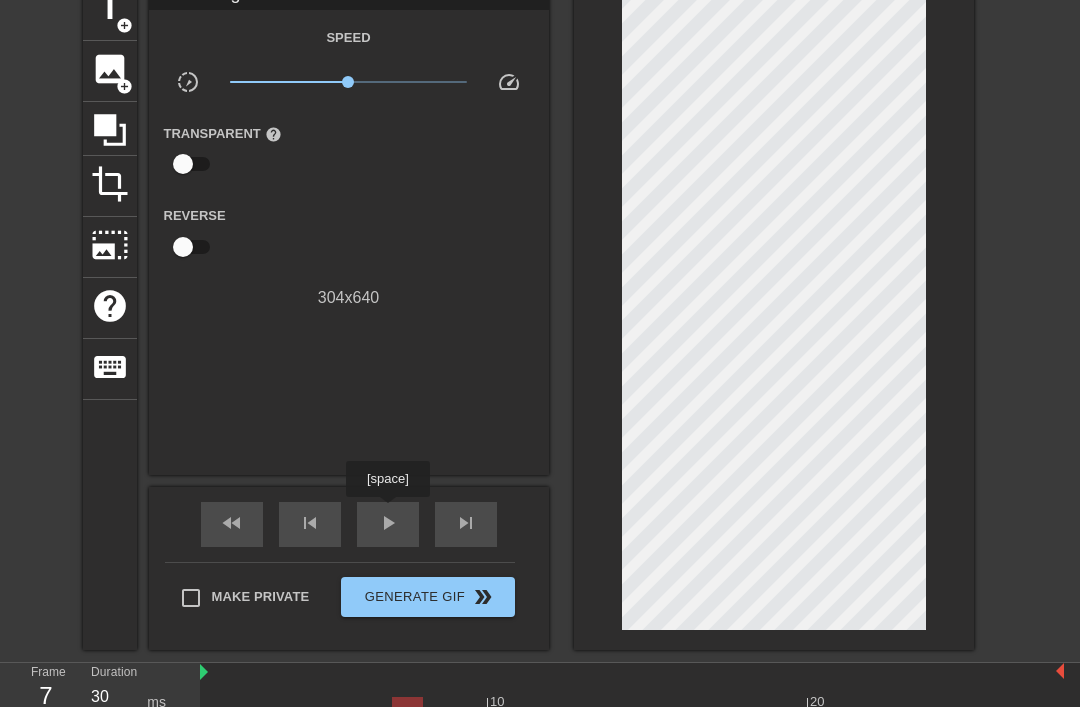 click on "play_arrow" at bounding box center (388, 523) 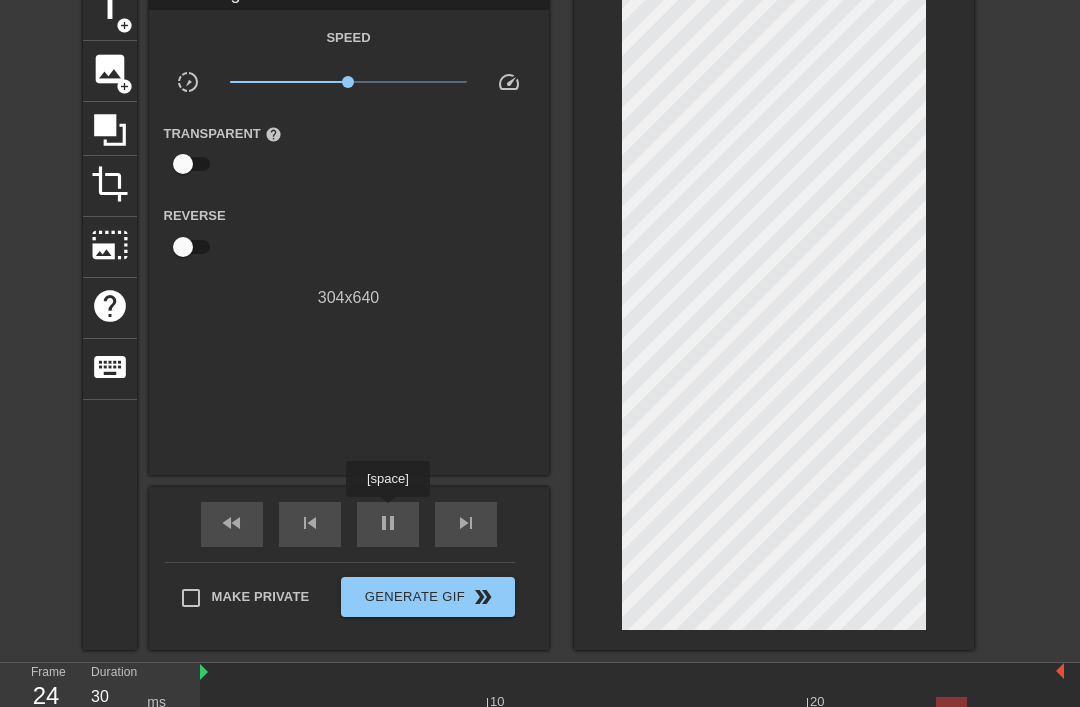 click on "pause" at bounding box center (388, 523) 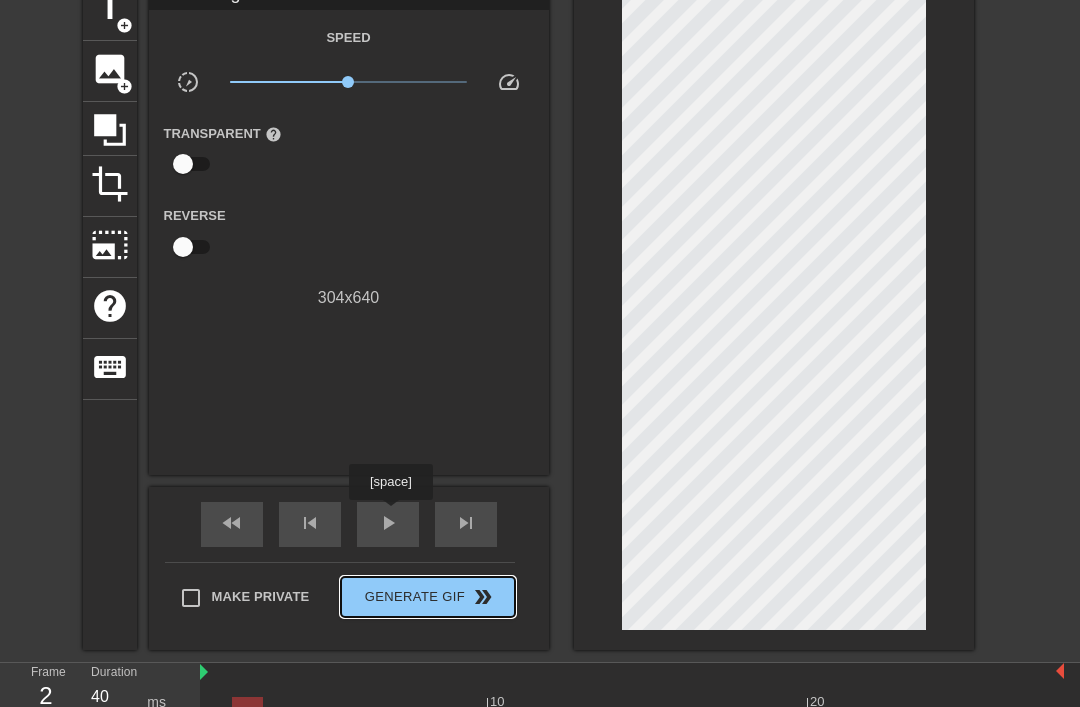click on "Generate Gif double_arrow" at bounding box center [427, 597] 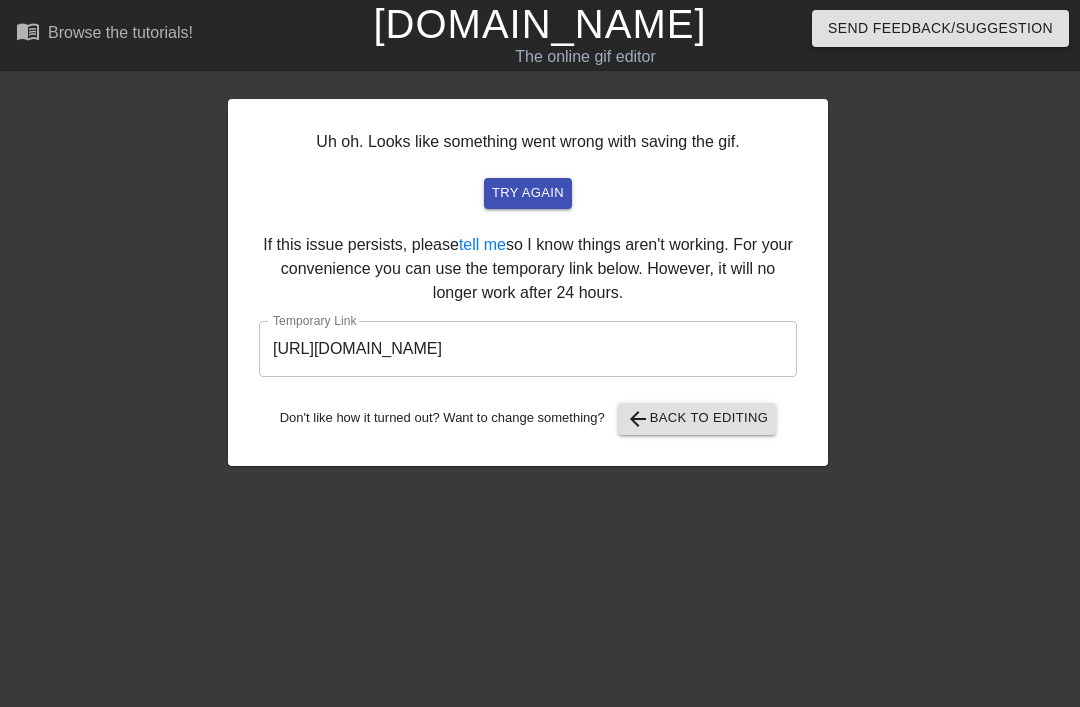 scroll, scrollTop: 0, scrollLeft: 0, axis: both 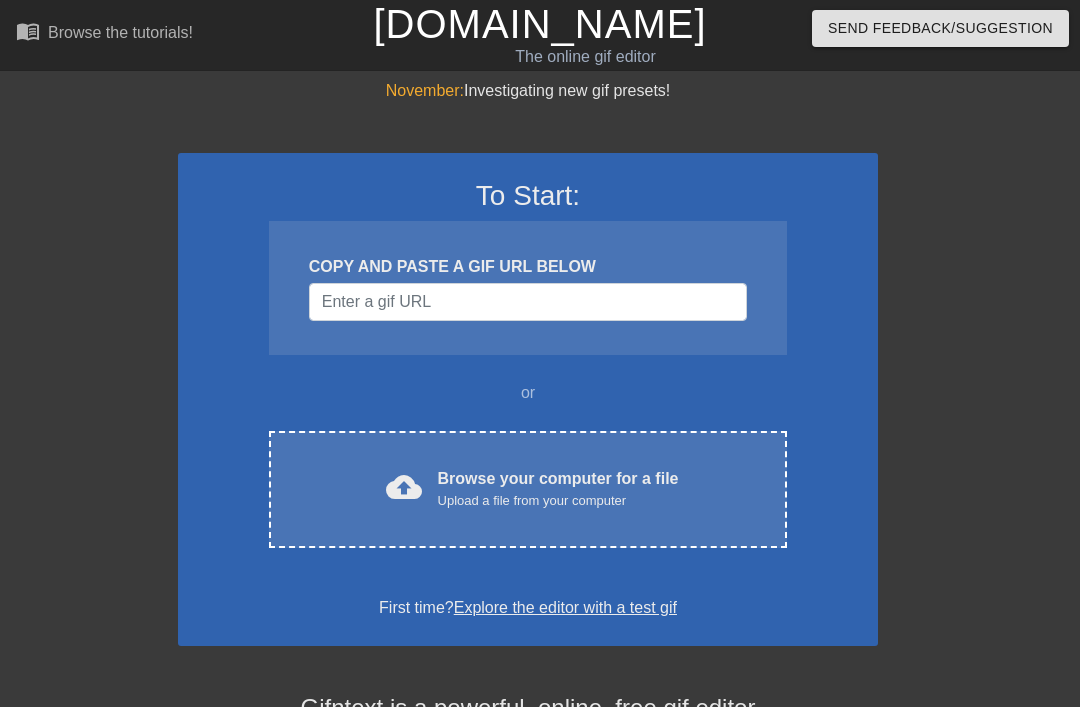click on "menu_book Browse the tutorials! [DOMAIN_NAME] The online gif editor Send Feedback/Suggestion     November:  Investigating new gif presets! To Start: COPY AND PASTE A GIF URL BELOW or cloud_upload Browse your computer for a file Upload a file from your computer Choose files First time?  Explore the editor with a test gif Gifntext is a powerful, online, free gif editor No forced watermarks Add  moving text  over a gif Add  moving images  over a gif Control  when text appears  over a gif Customize   text color and outline Add  captions or subtitles  to a gif Crop  a gif Resize  a gif Reverse  a gif Animate  the added image or text on each frame of a gif Speed up  and  slow down  a gif Edit and trim  a gif's beginning and end frames" at bounding box center [540, 533] 